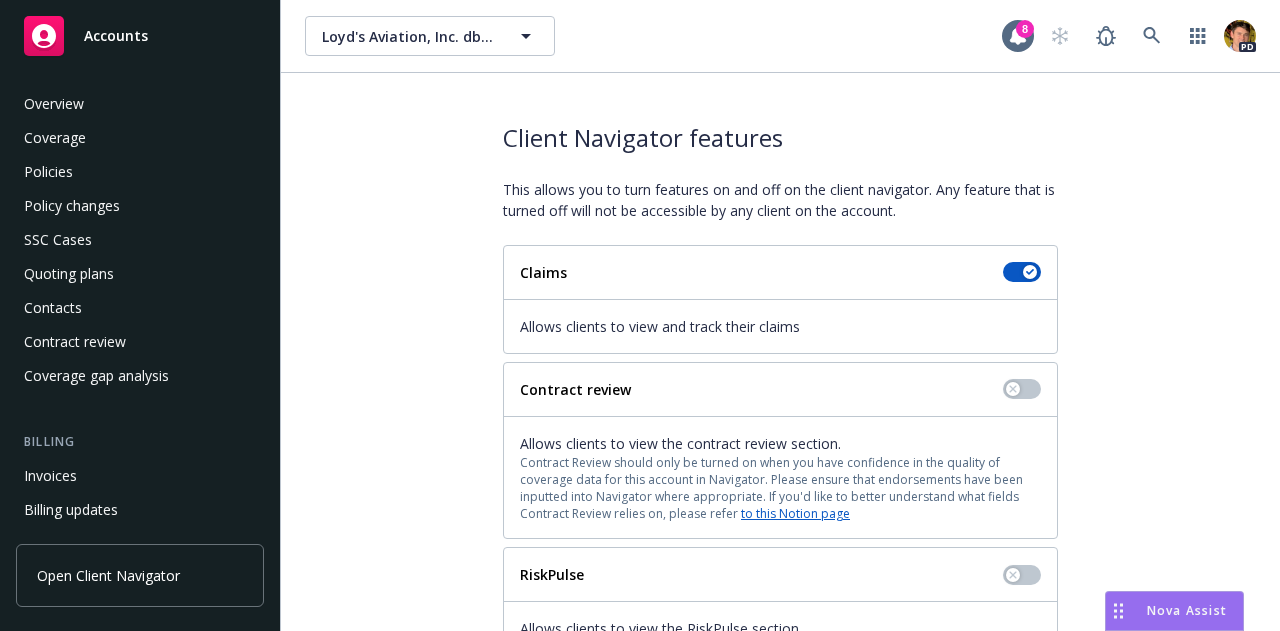 scroll, scrollTop: 0, scrollLeft: 0, axis: both 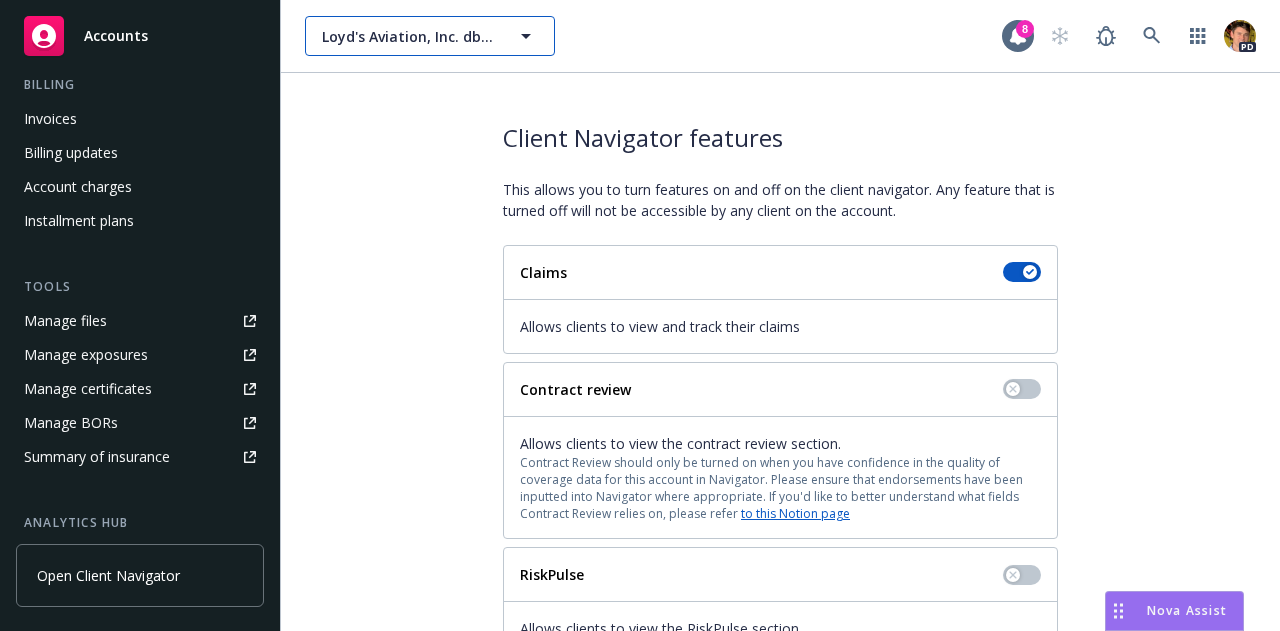click on "Loyd's Aviation, Inc. dba Bakersfield Jet Center; Loyds Aircraft Maintenance, Inc." at bounding box center (408, 36) 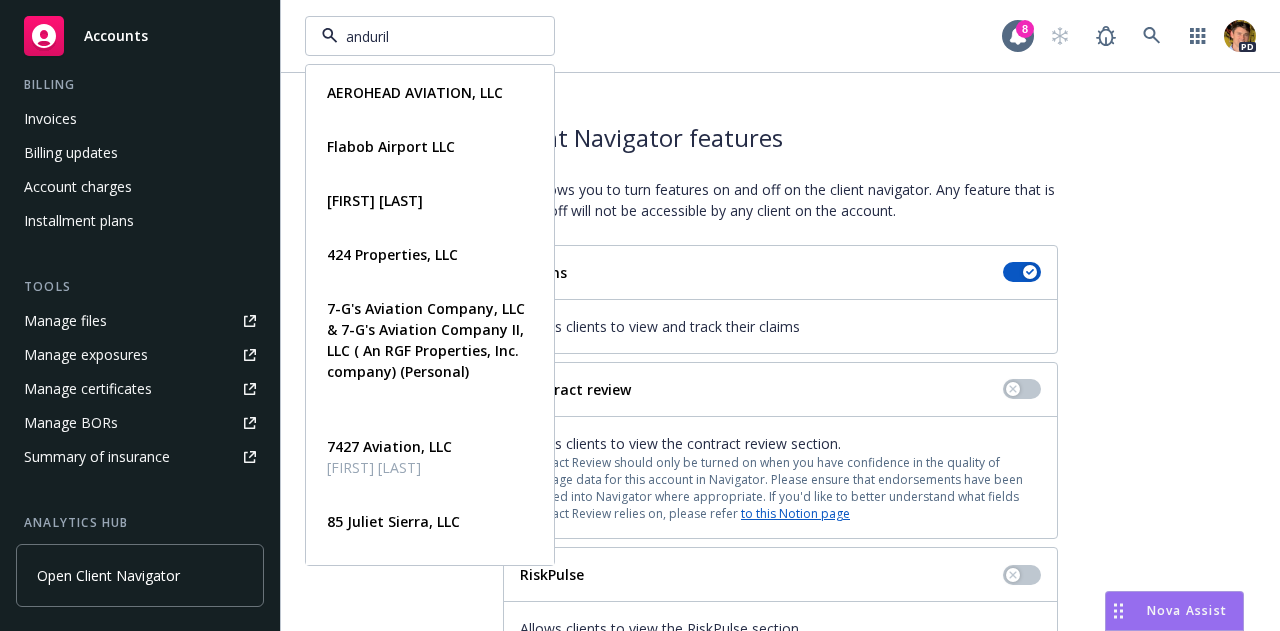 type on "anduril" 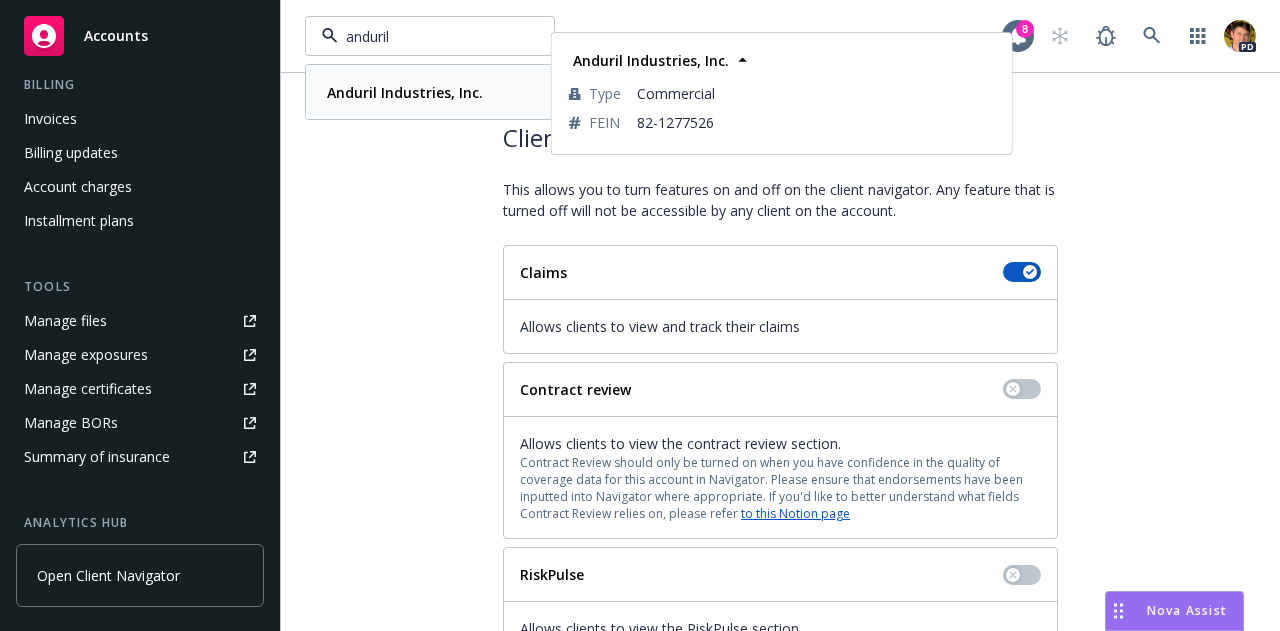 click on "Anduril Industries, Inc." at bounding box center (405, 92) 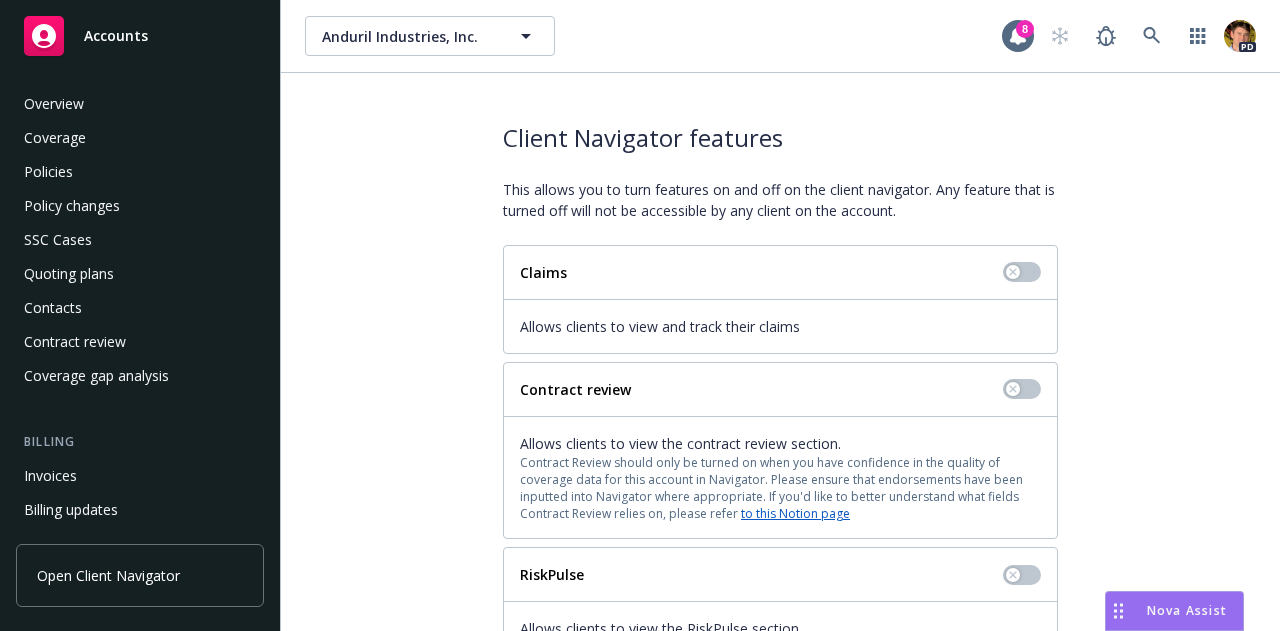 scroll, scrollTop: 0, scrollLeft: 0, axis: both 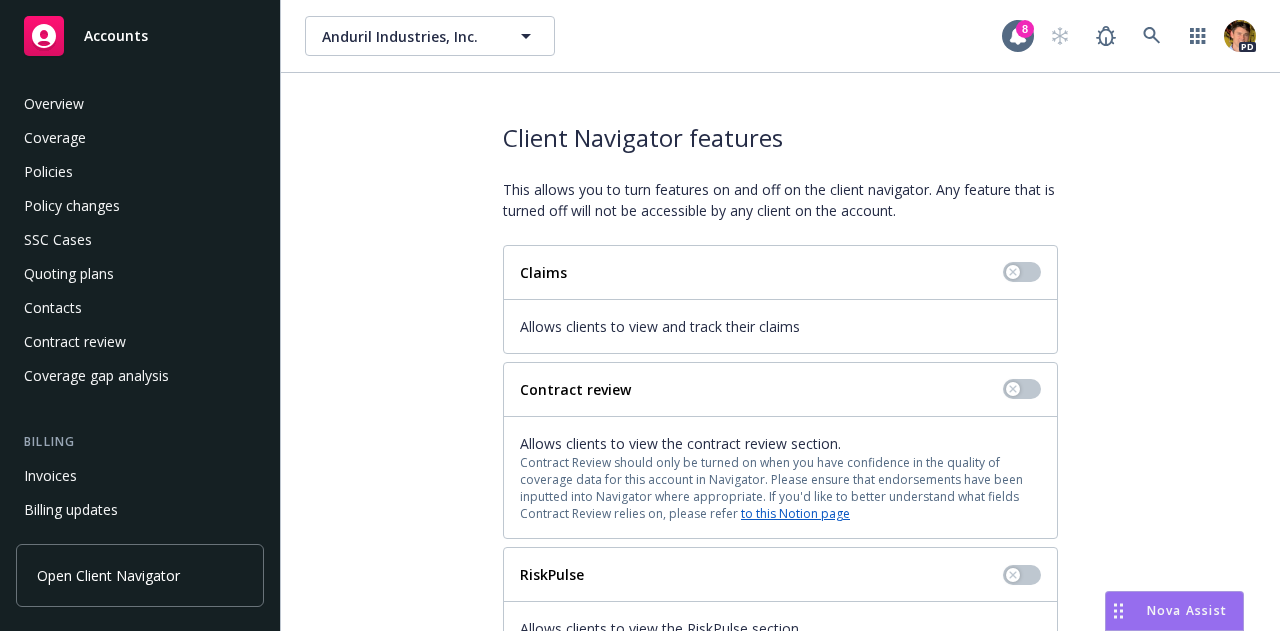 click on "Policies" at bounding box center [140, 172] 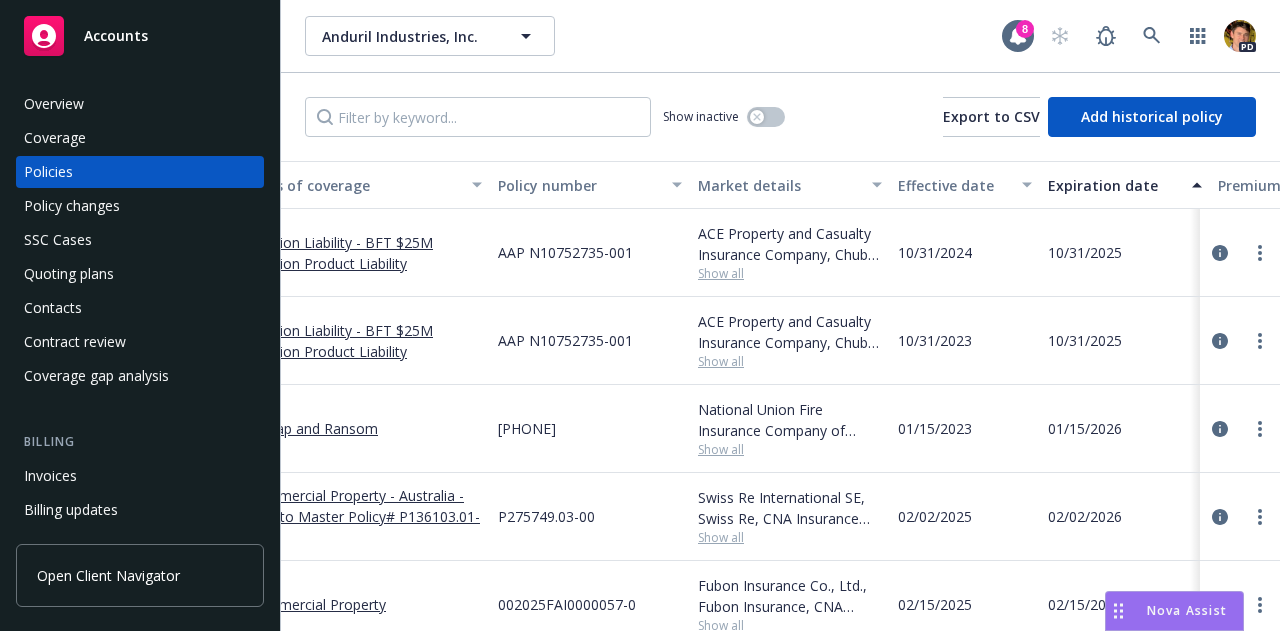 scroll, scrollTop: 0, scrollLeft: 200, axis: horizontal 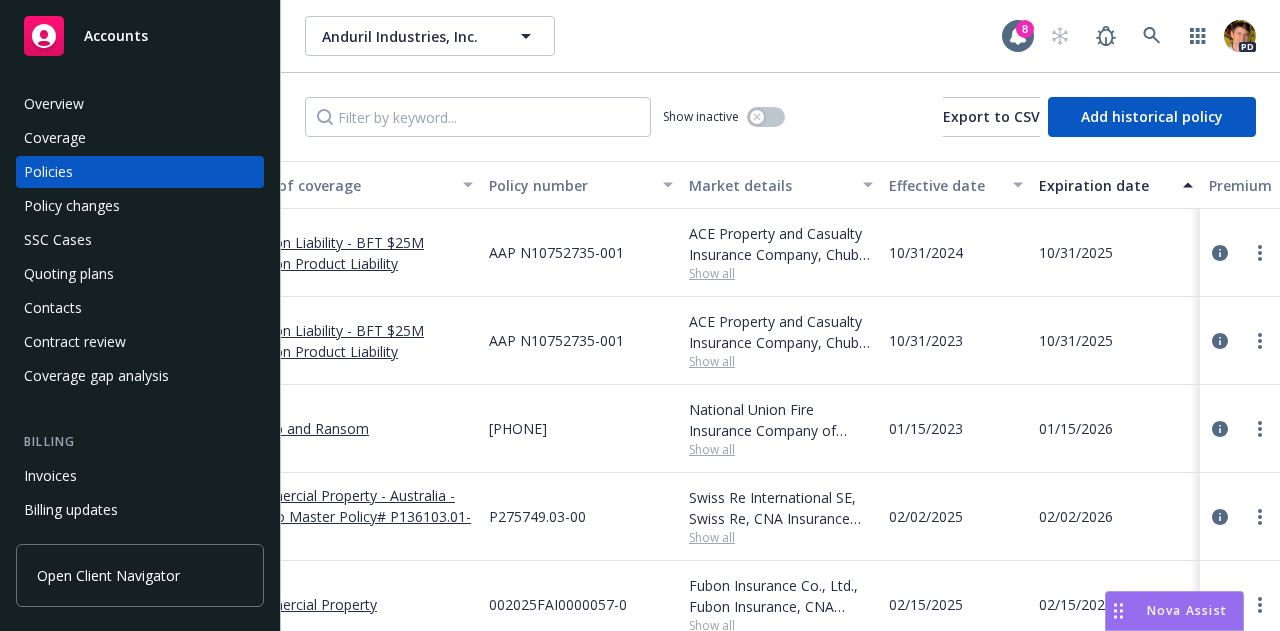 click on "Effective date" at bounding box center [945, 185] 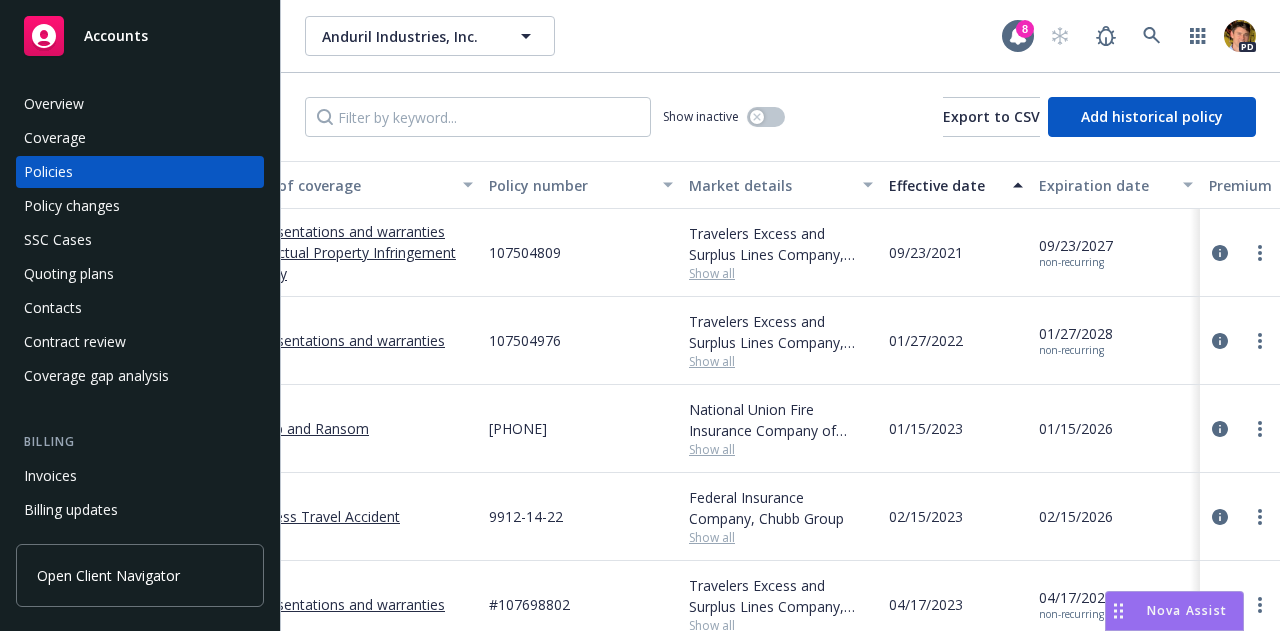 click on "Effective date" at bounding box center (945, 185) 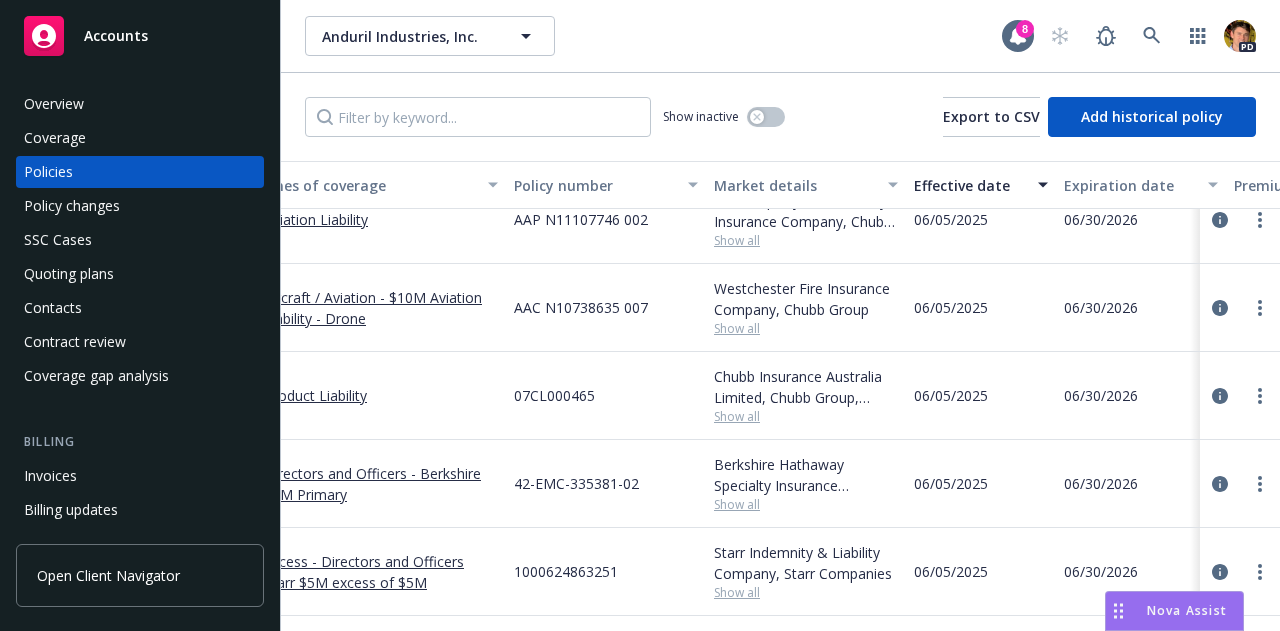 scroll, scrollTop: 1902, scrollLeft: 0, axis: vertical 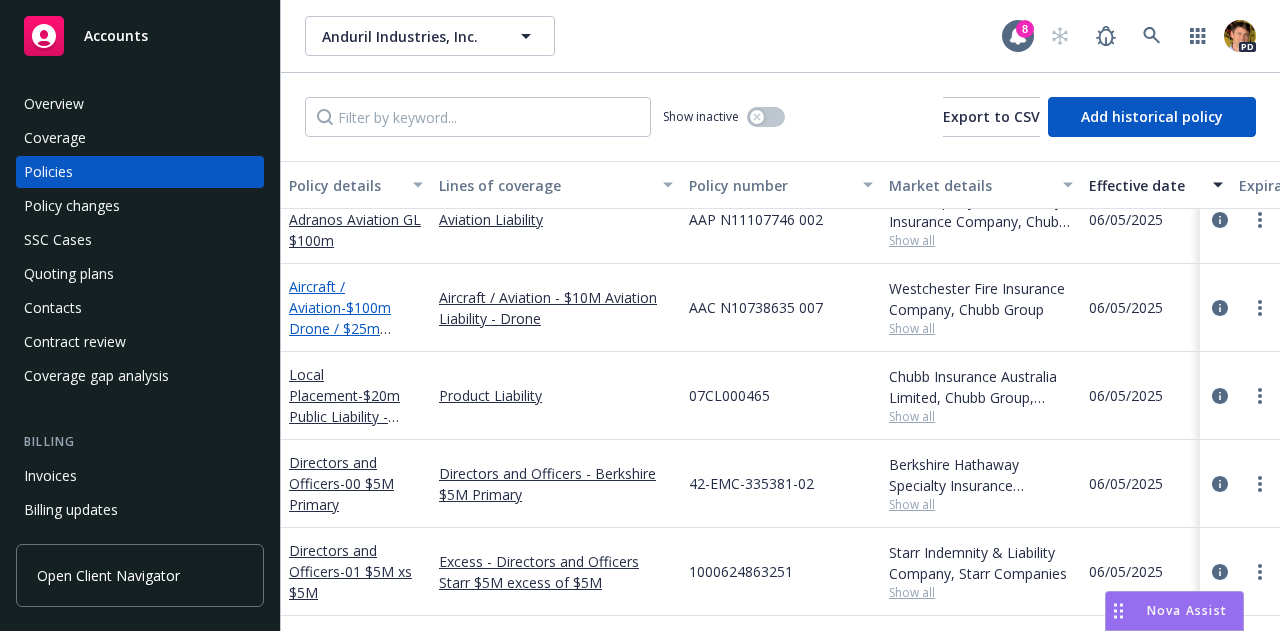 click on "Aircraft / Aviation  -  $100m Drone / $25m Owned Aircraft" at bounding box center [340, 318] 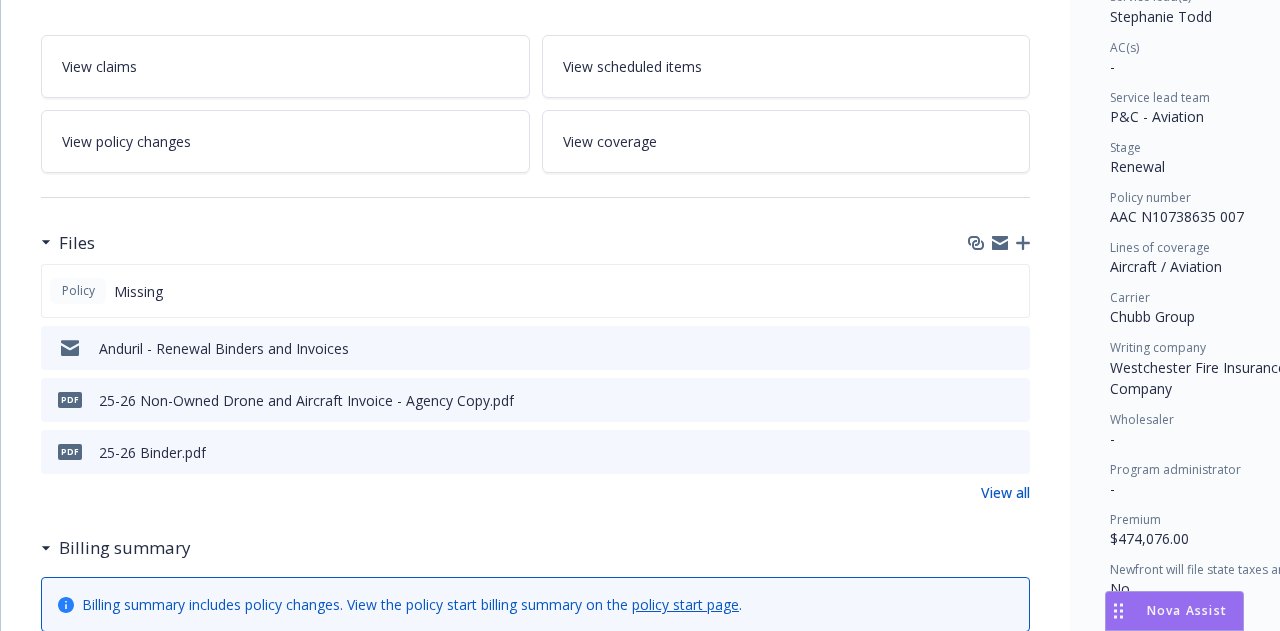 scroll, scrollTop: 328, scrollLeft: 0, axis: vertical 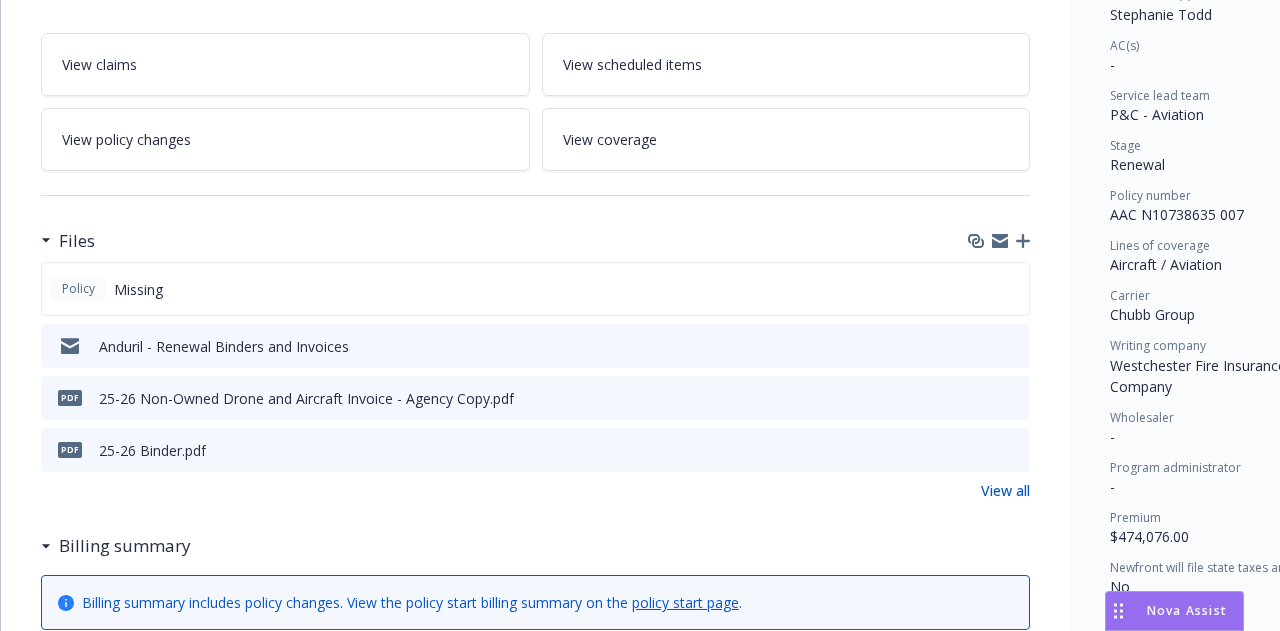 click 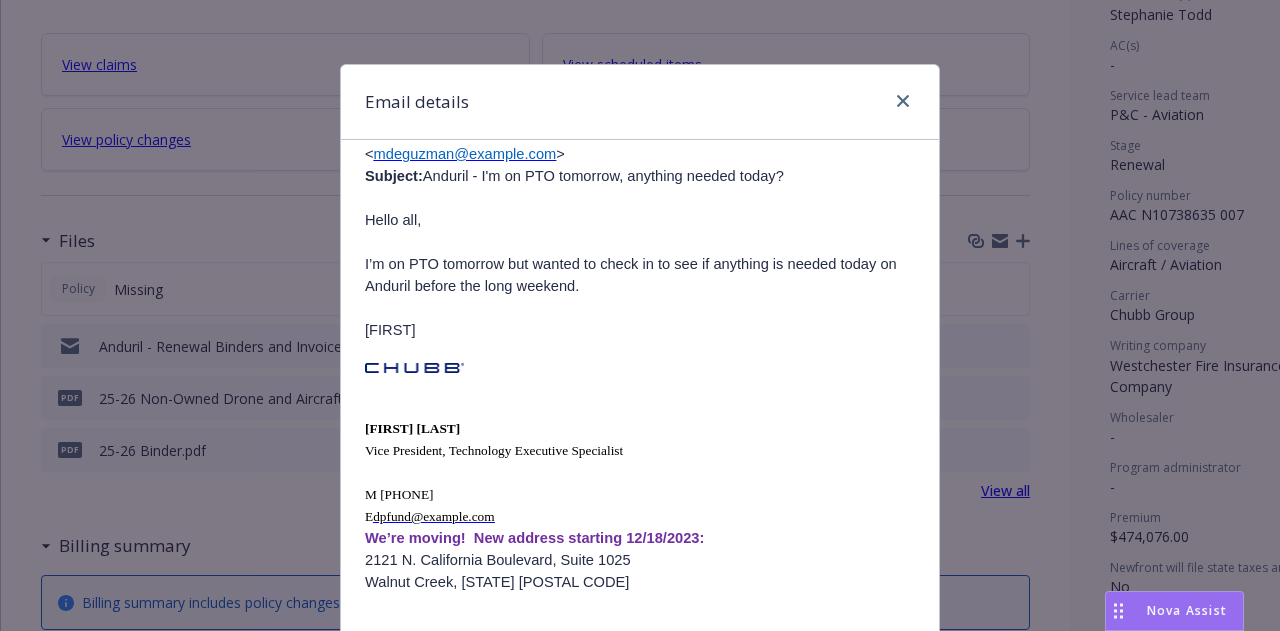 scroll, scrollTop: 6776, scrollLeft: 0, axis: vertical 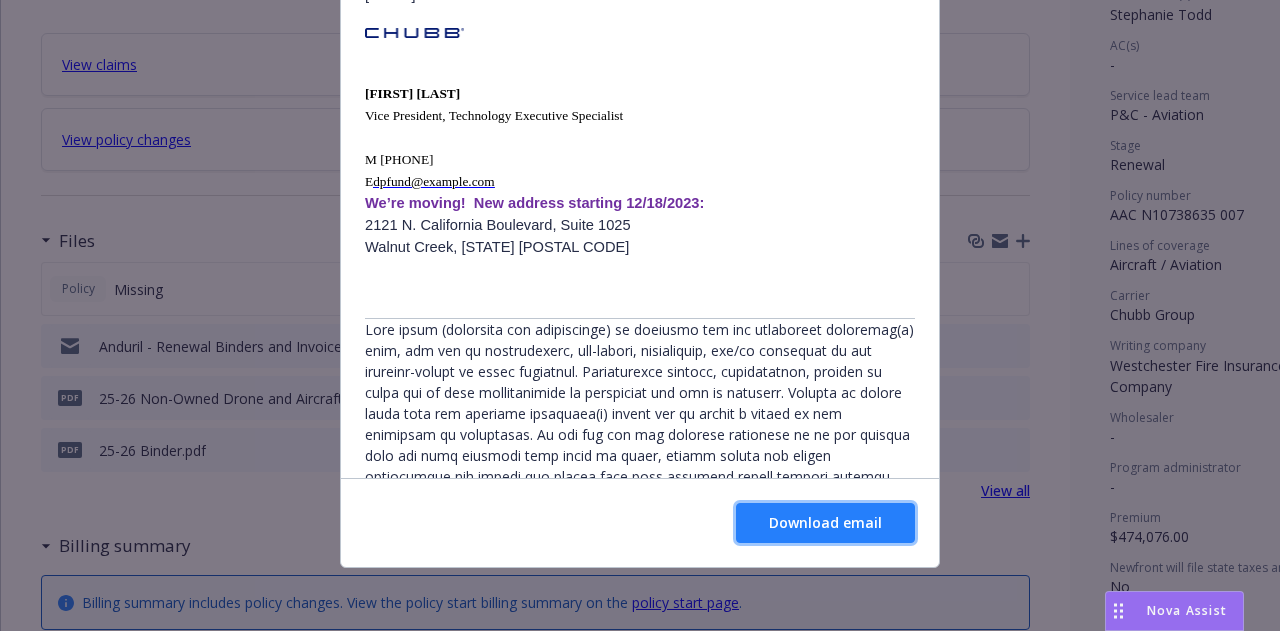 click on "Download email" at bounding box center (825, 522) 